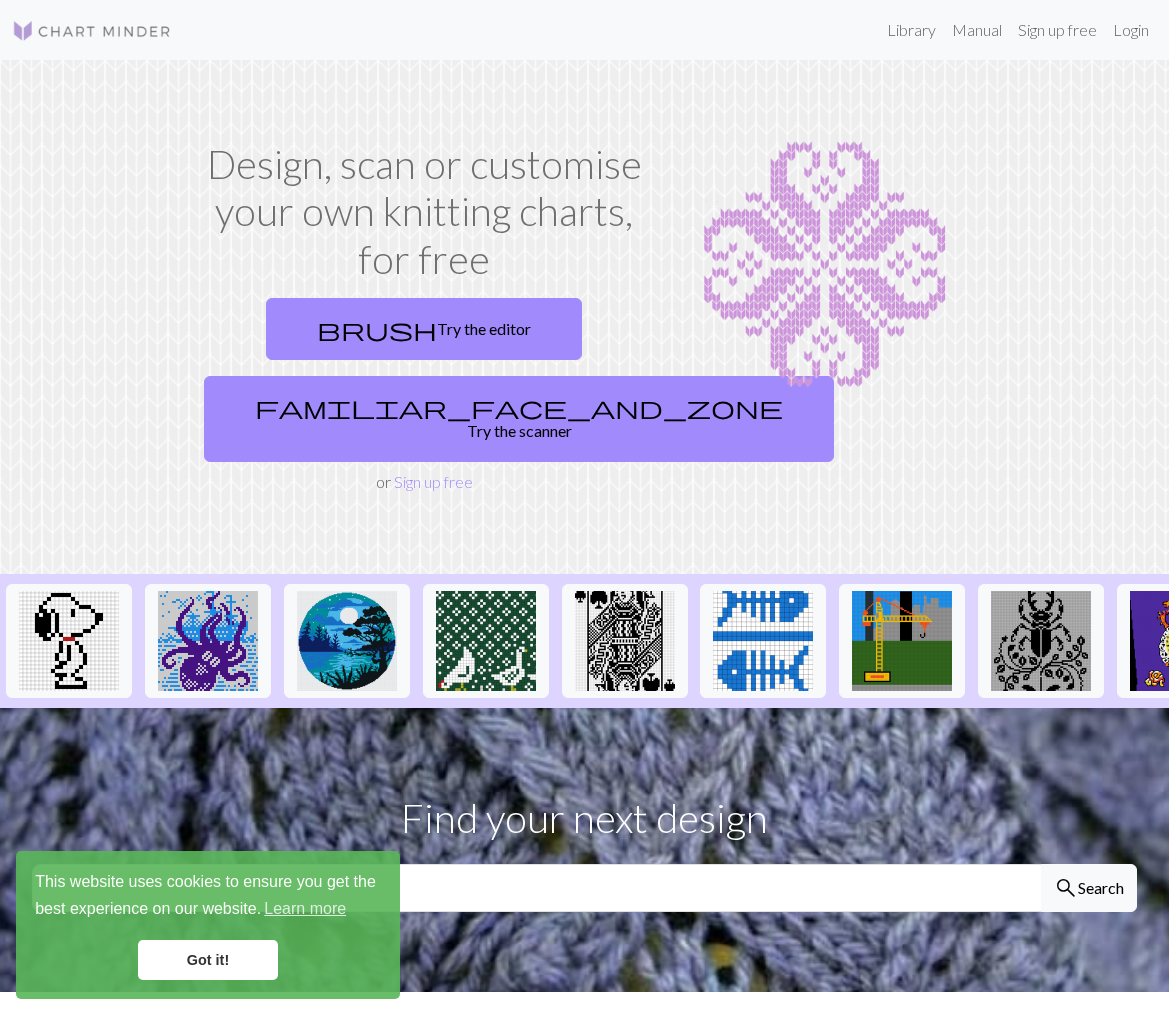 scroll, scrollTop: 0, scrollLeft: 0, axis: both 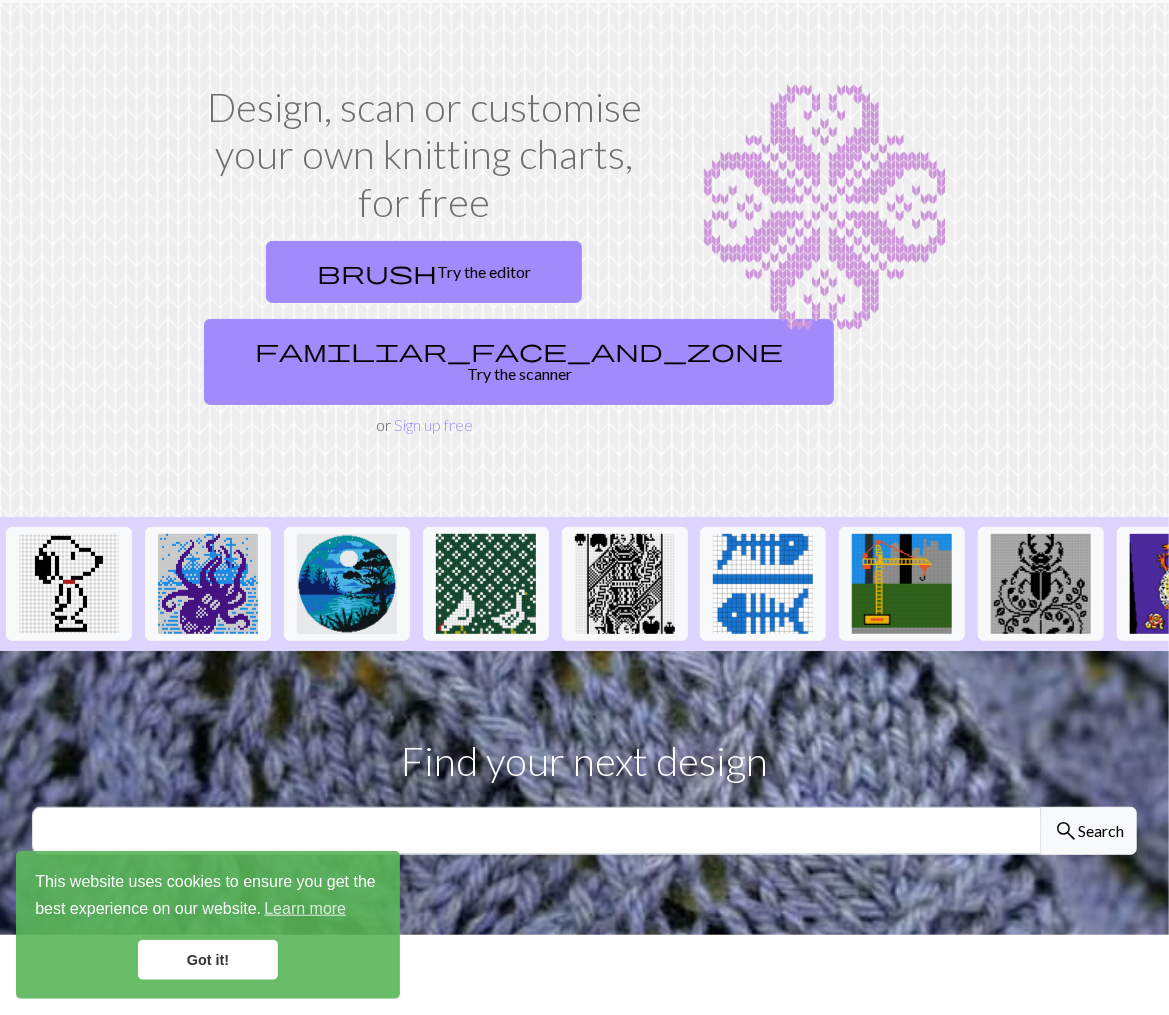 click on "Got it!" at bounding box center (208, 960) 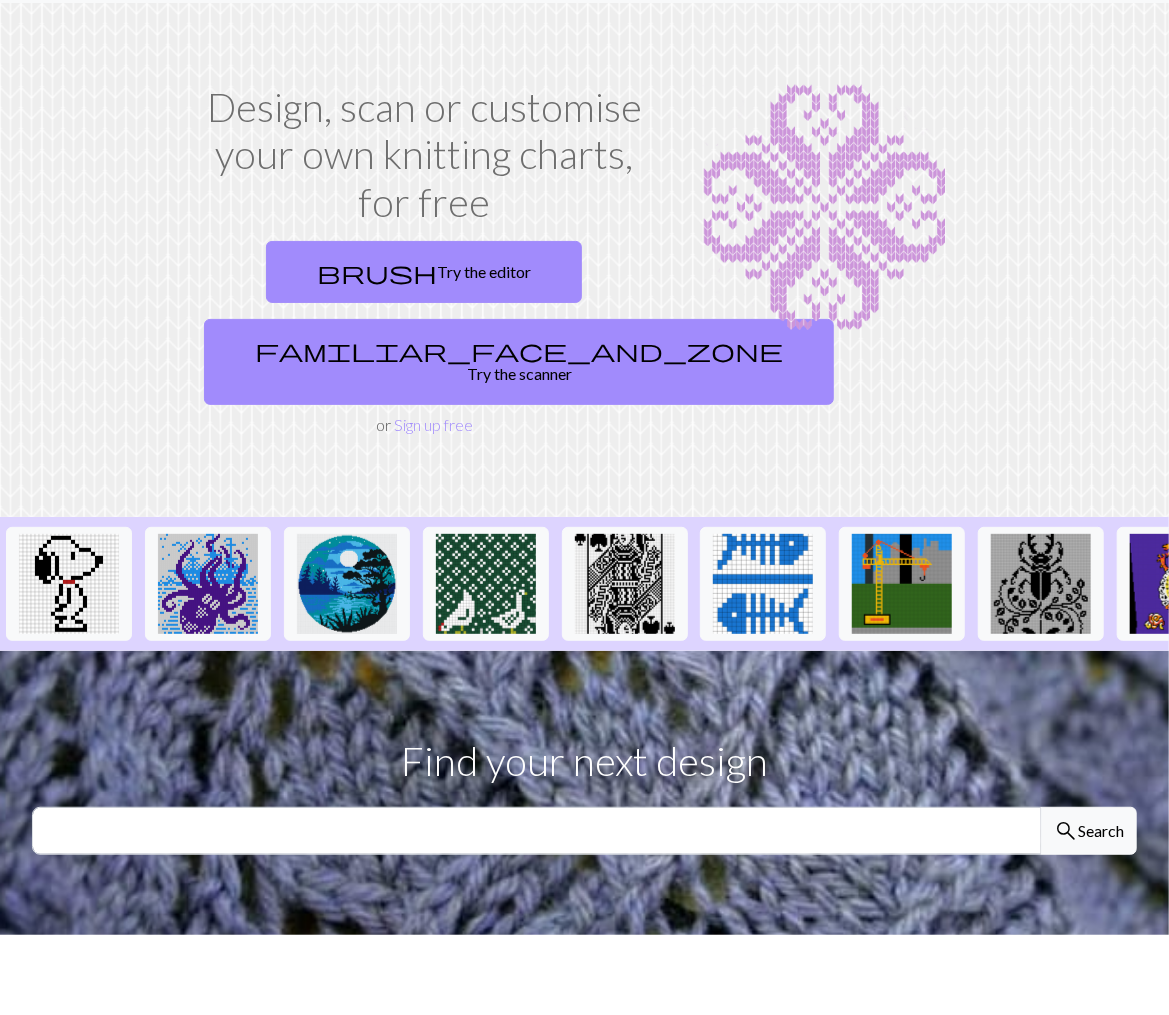 scroll, scrollTop: 0, scrollLeft: 0, axis: both 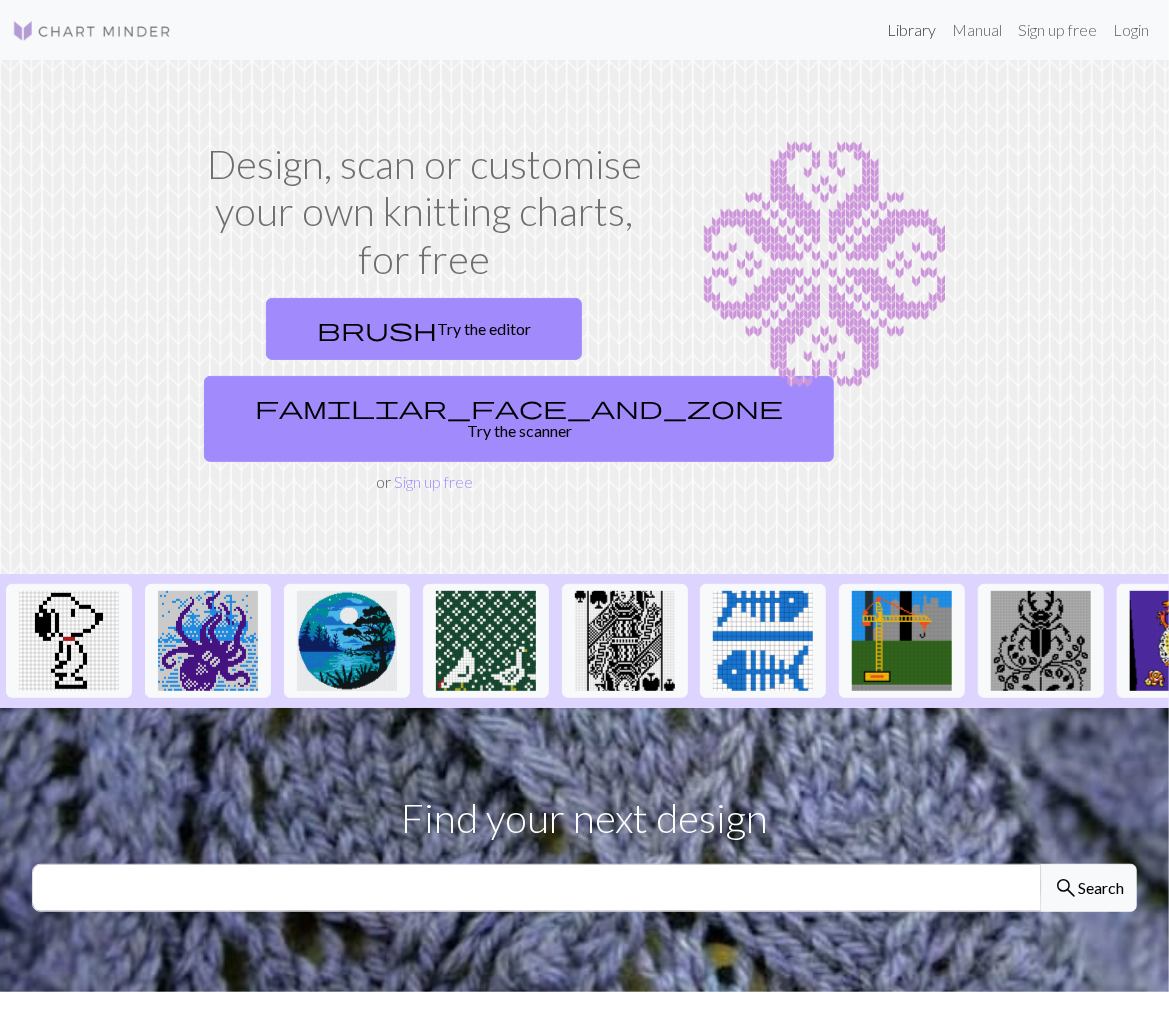 click on "Library" at bounding box center [911, 30] 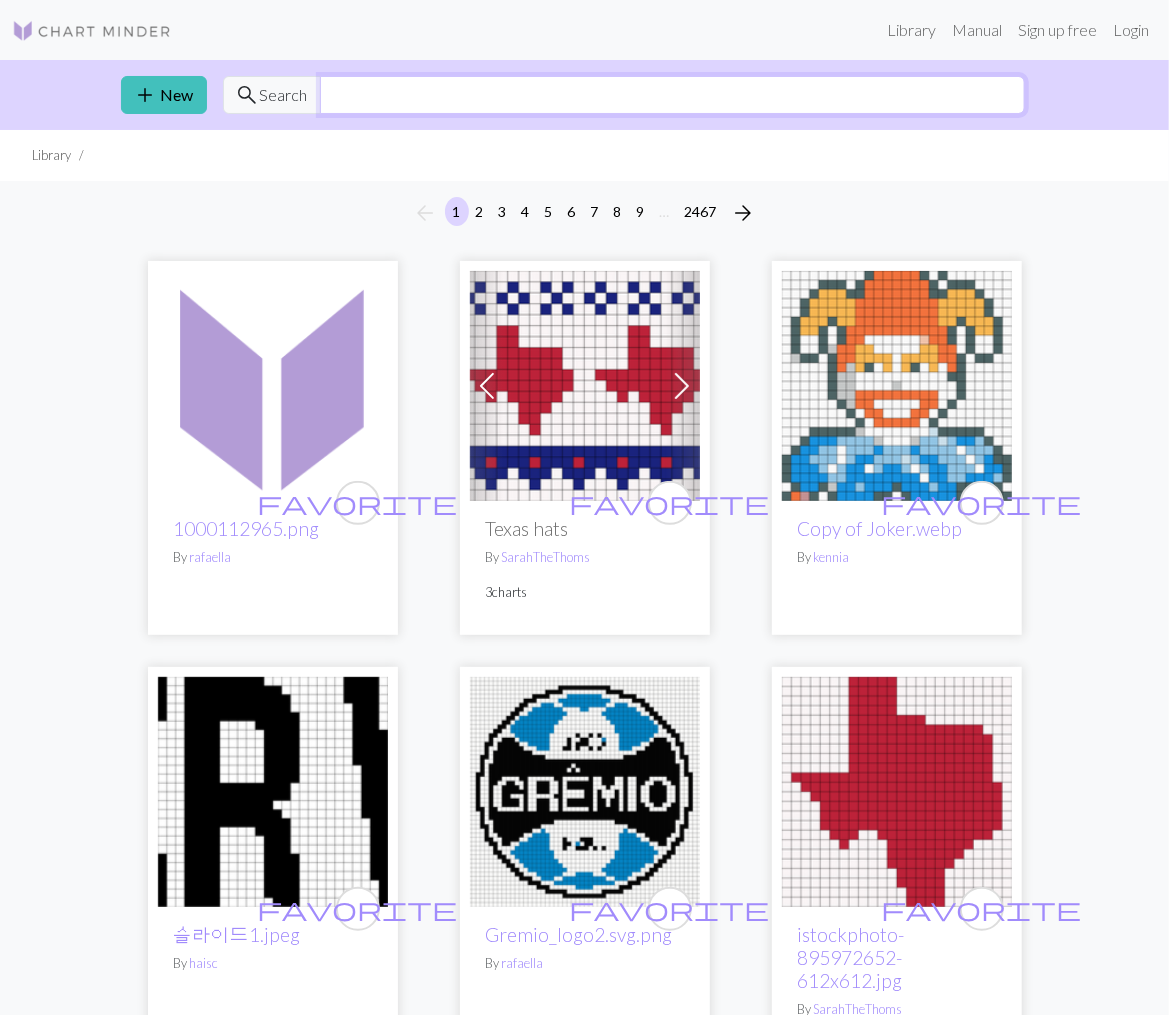 click at bounding box center (672, 95) 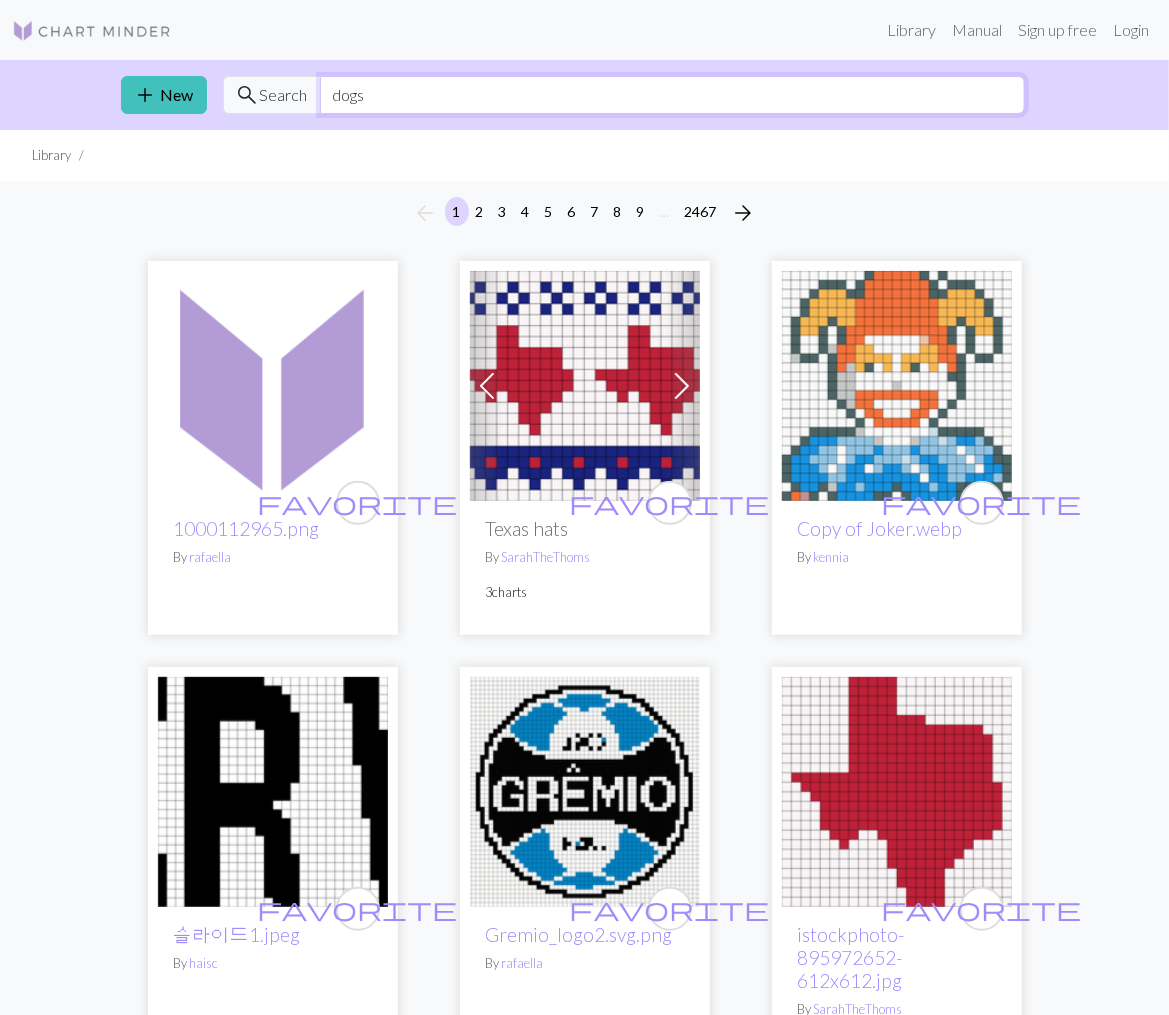 type on "dogs" 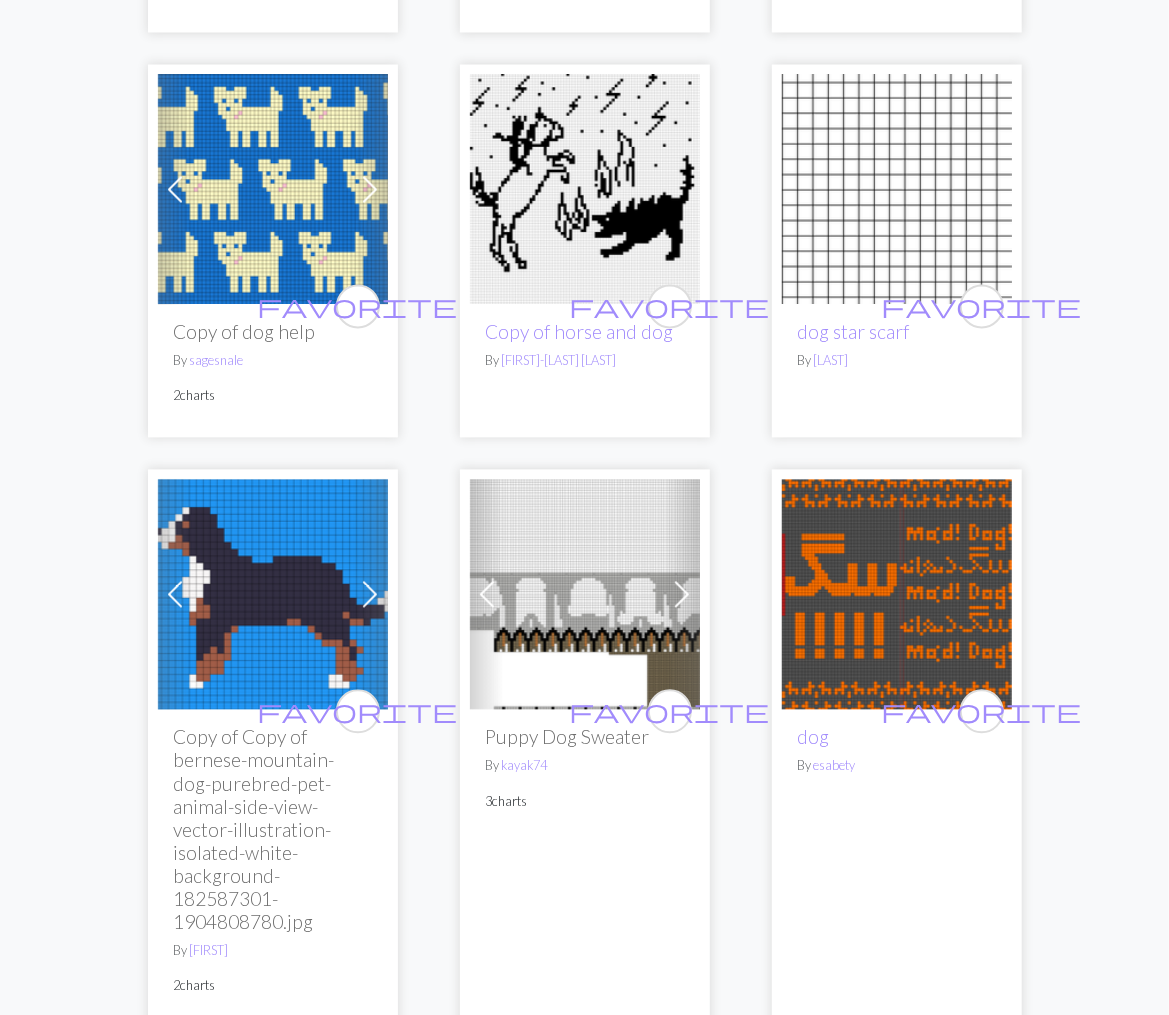 scroll, scrollTop: 5234, scrollLeft: 0, axis: vertical 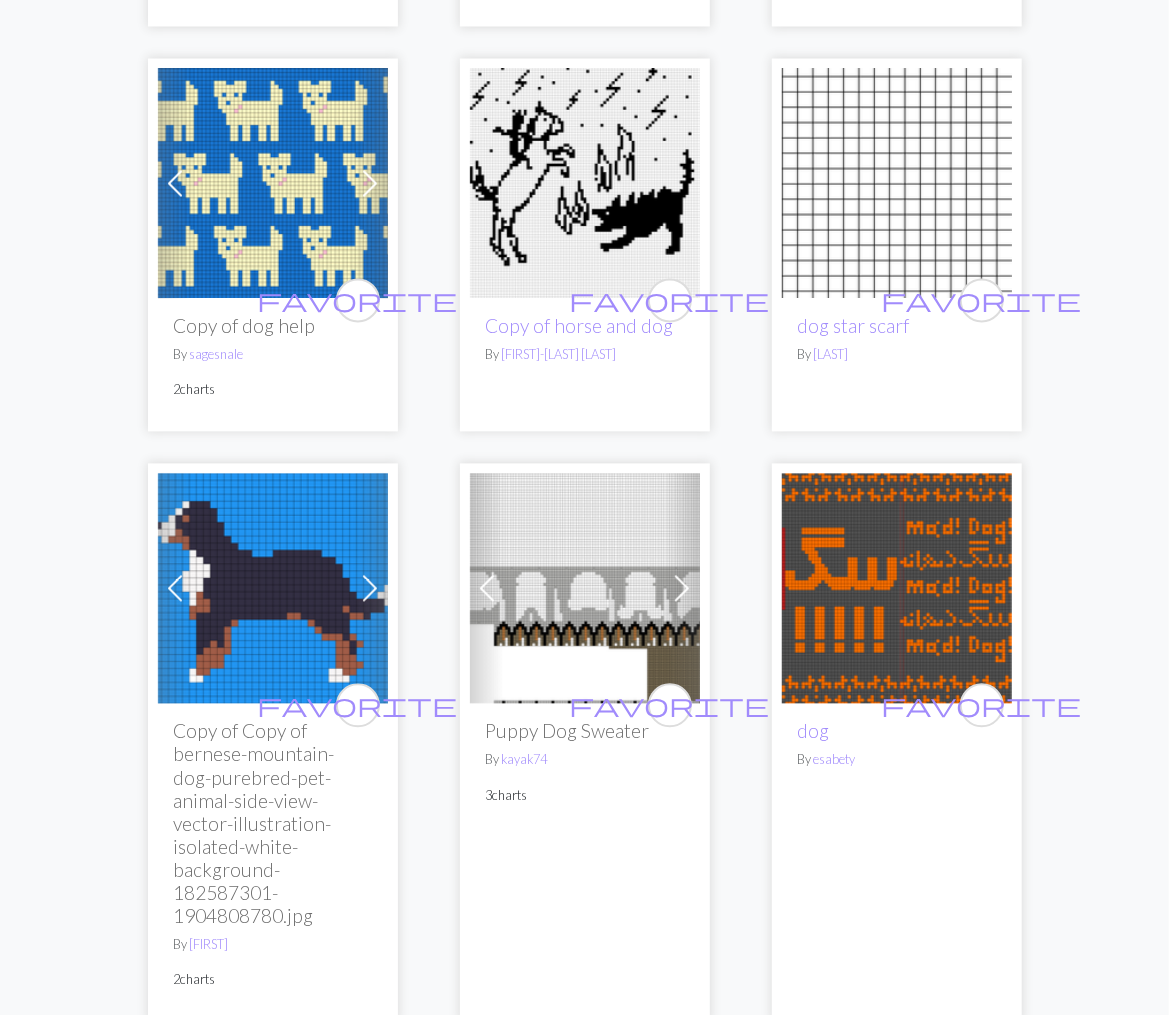 click at bounding box center [897, 1179] 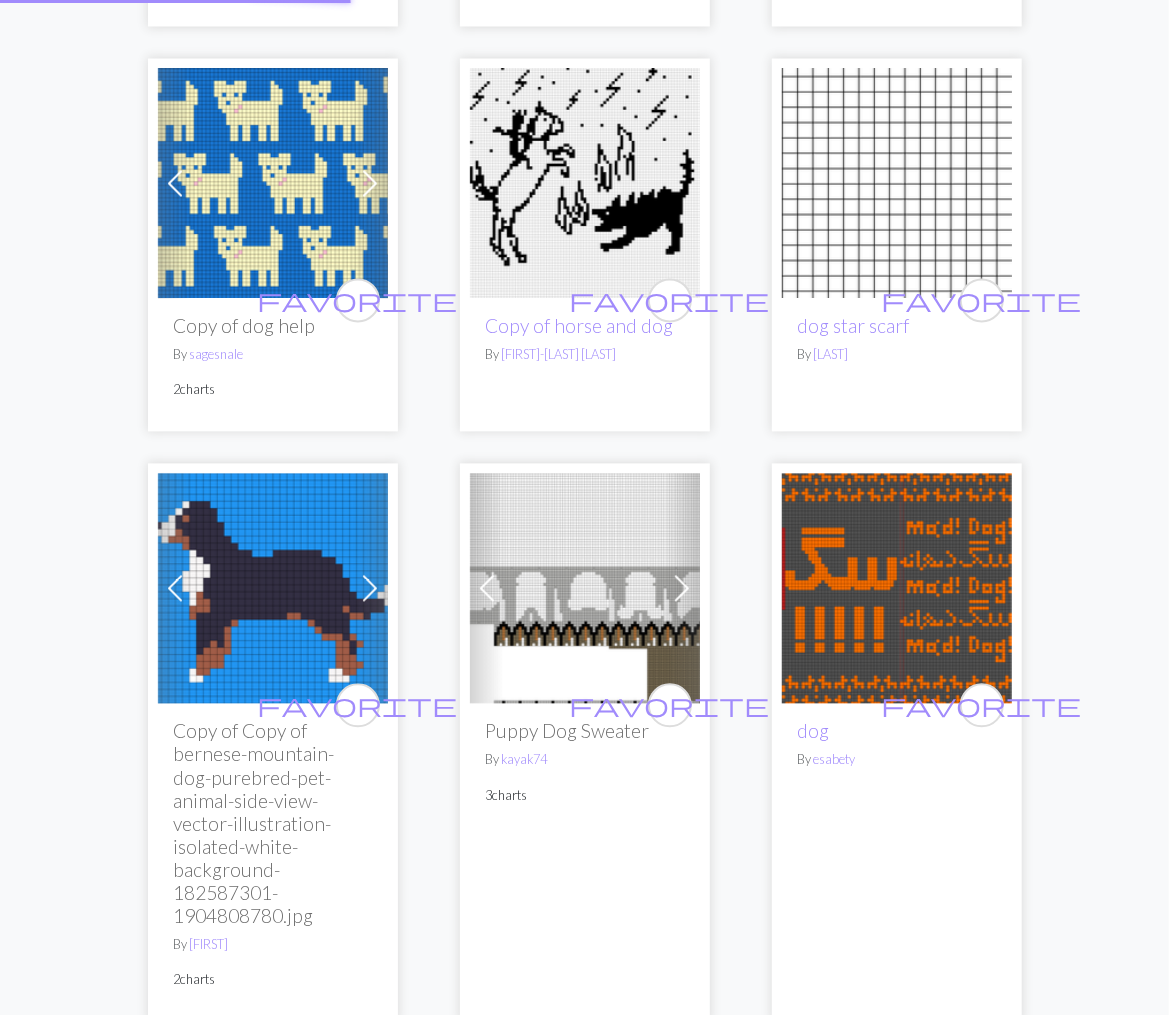 scroll, scrollTop: 0, scrollLeft: 0, axis: both 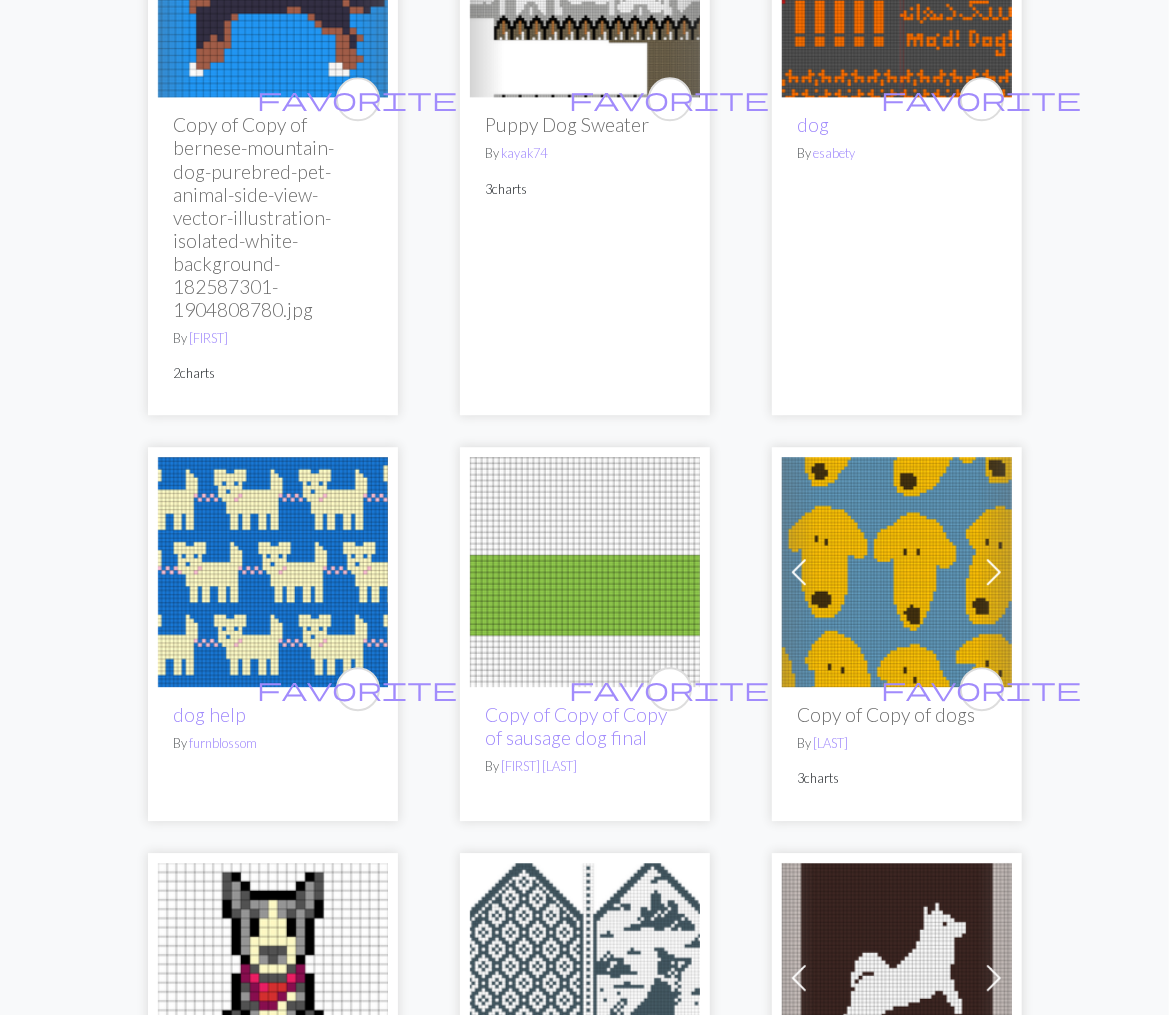 click on "2" at bounding box center (516, 1826) 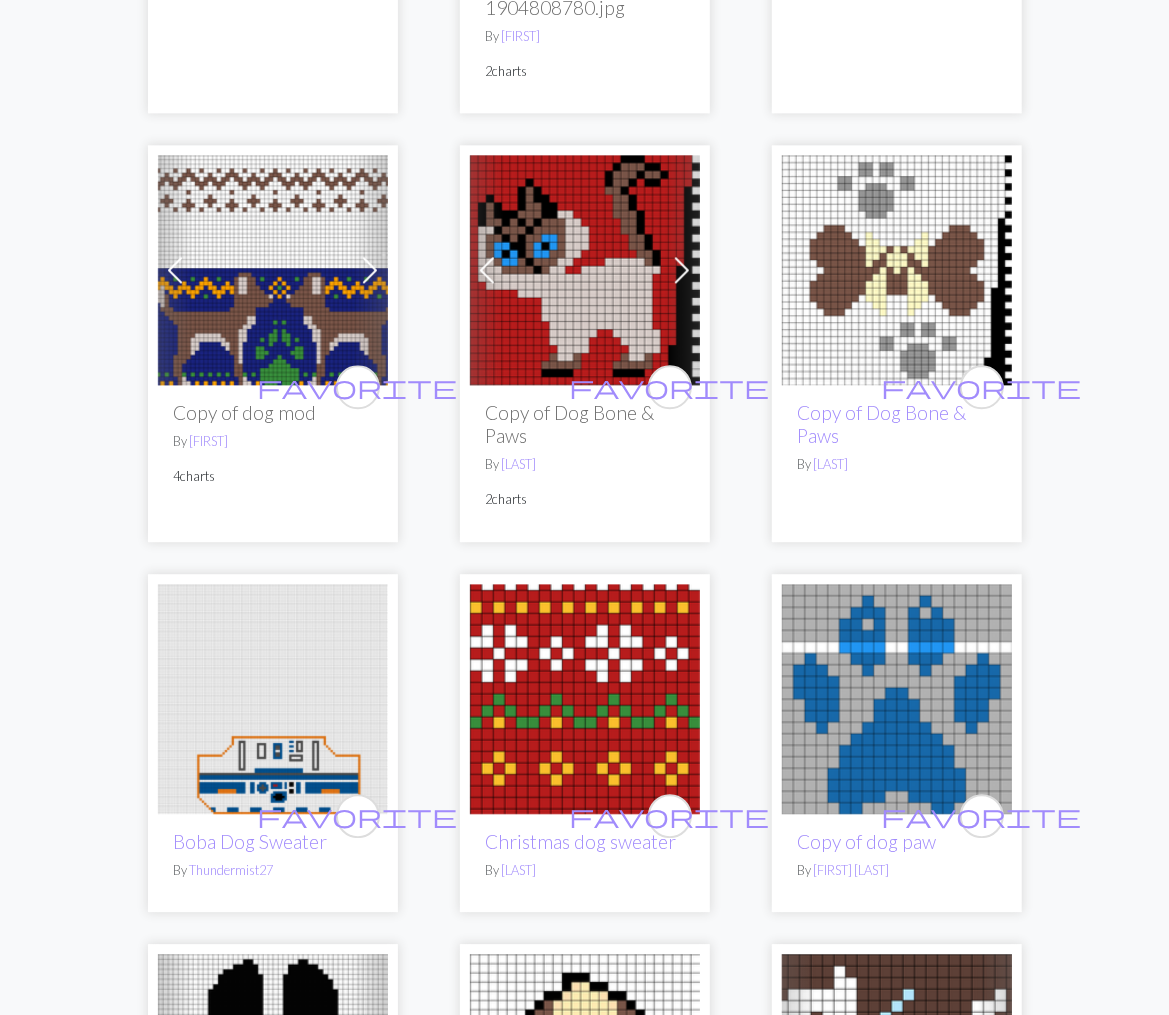 scroll, scrollTop: 5696, scrollLeft: 0, axis: vertical 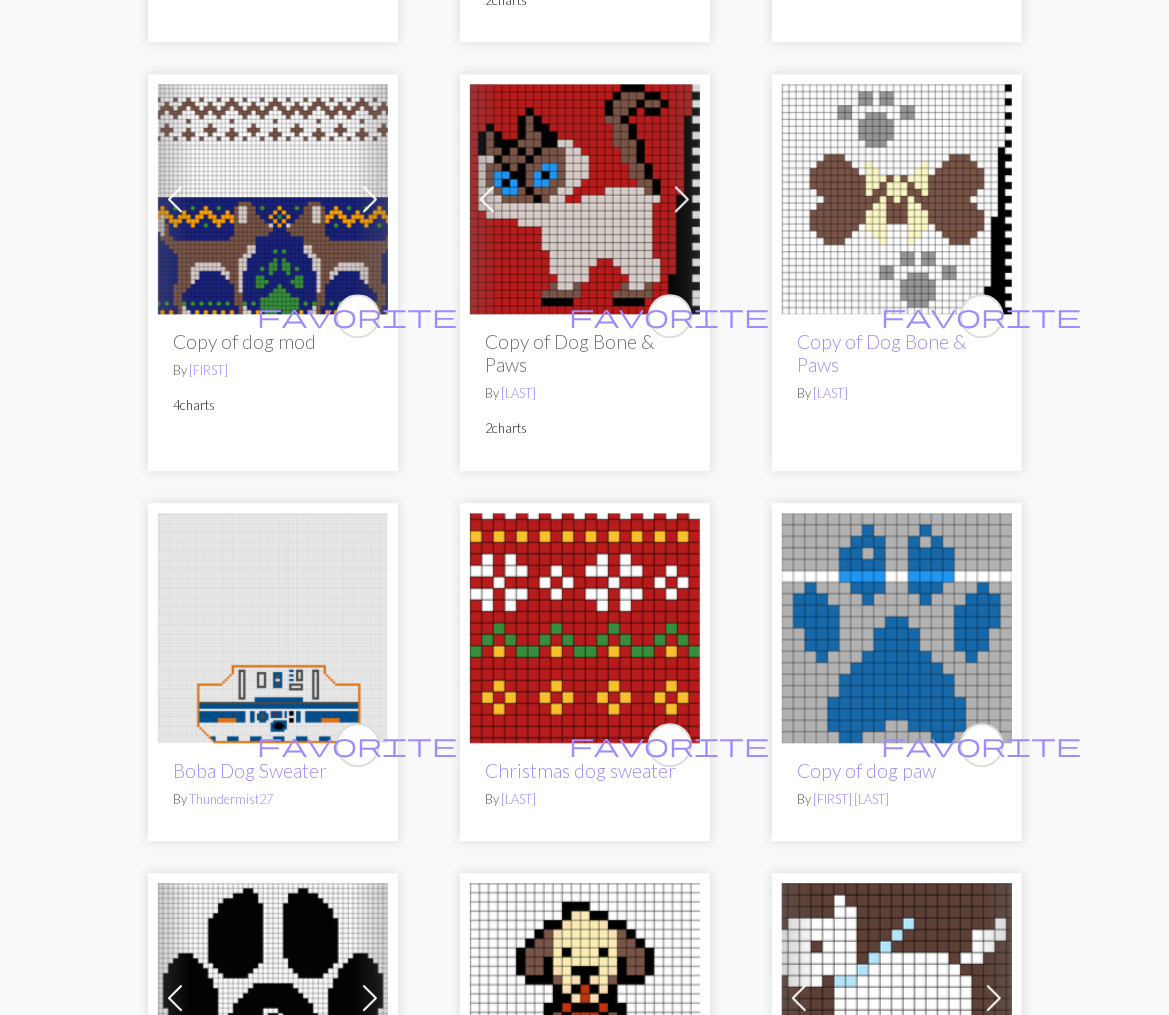 click on "3" at bounding box center [539, 1731] 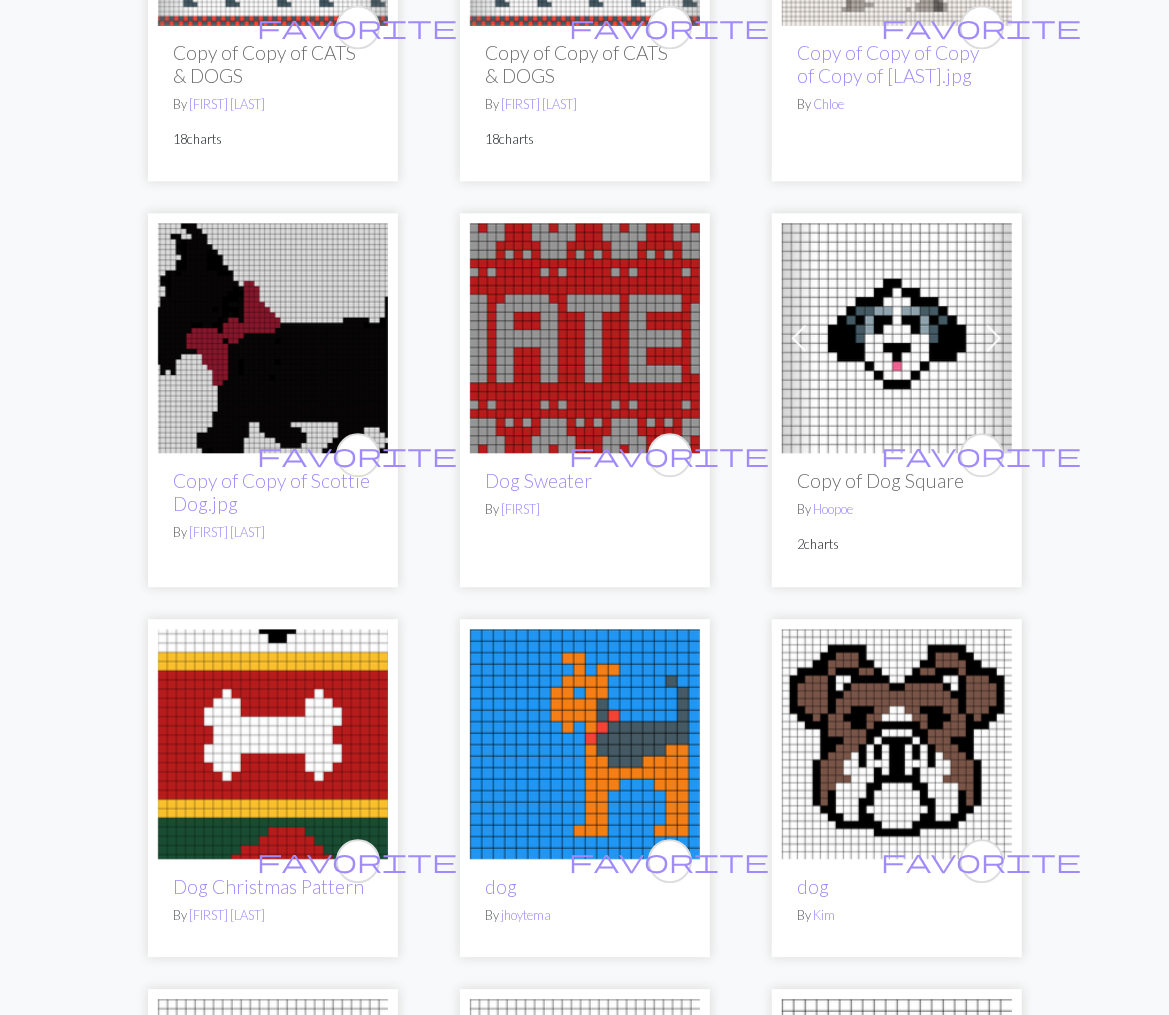 scroll, scrollTop: 5653, scrollLeft: 0, axis: vertical 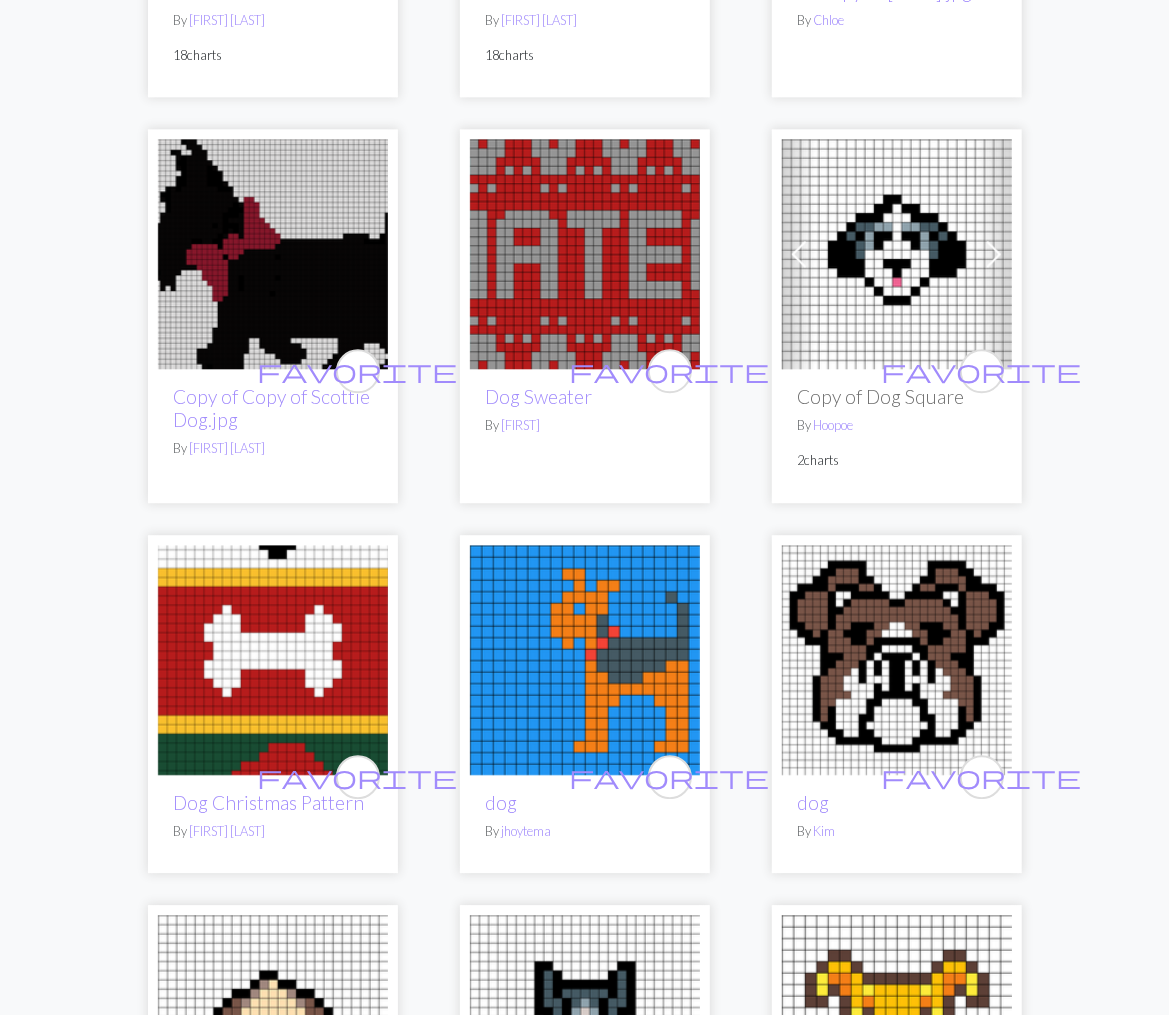 click on "4" at bounding box center (562, 1695) 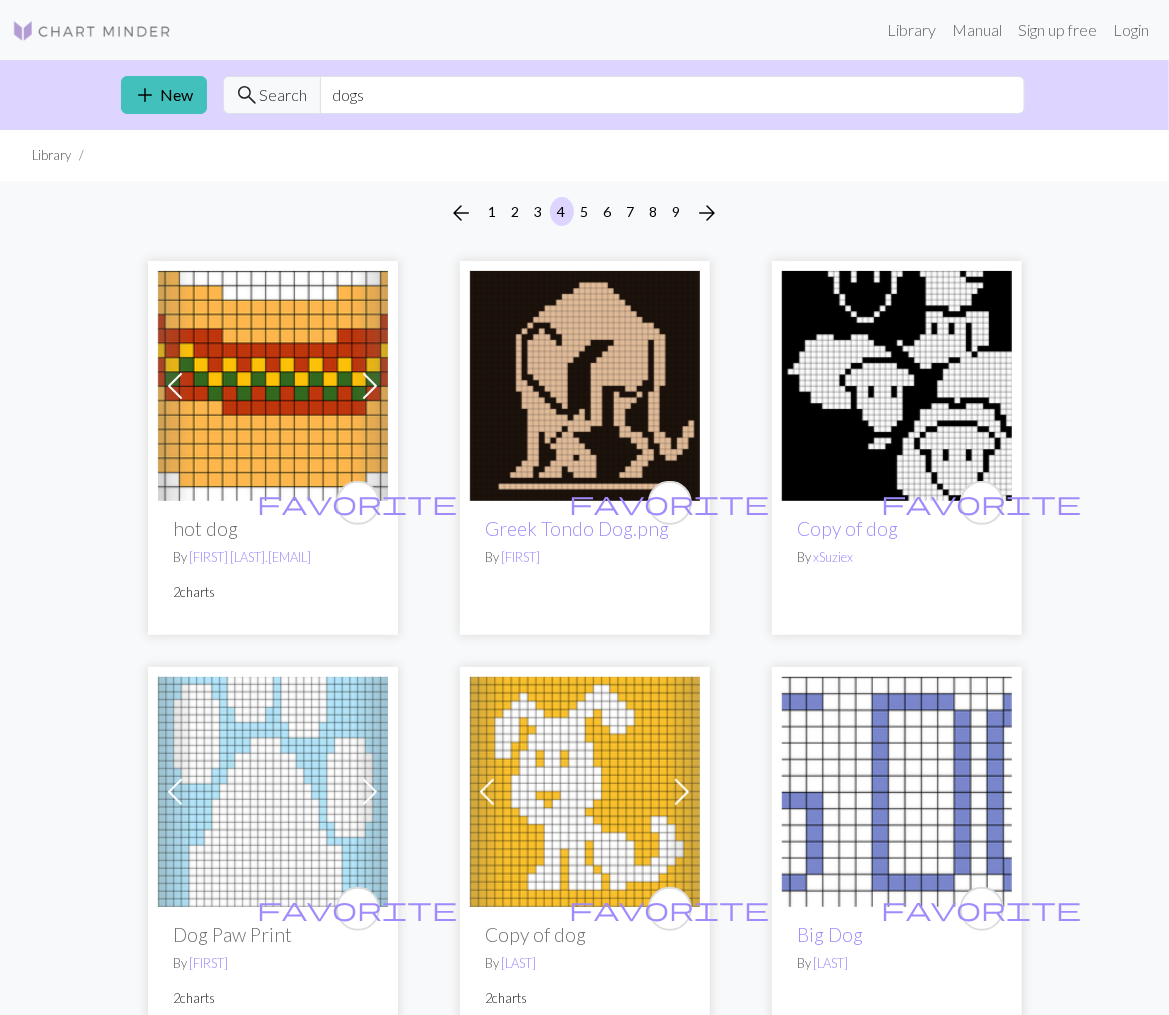scroll, scrollTop: 8, scrollLeft: 0, axis: vertical 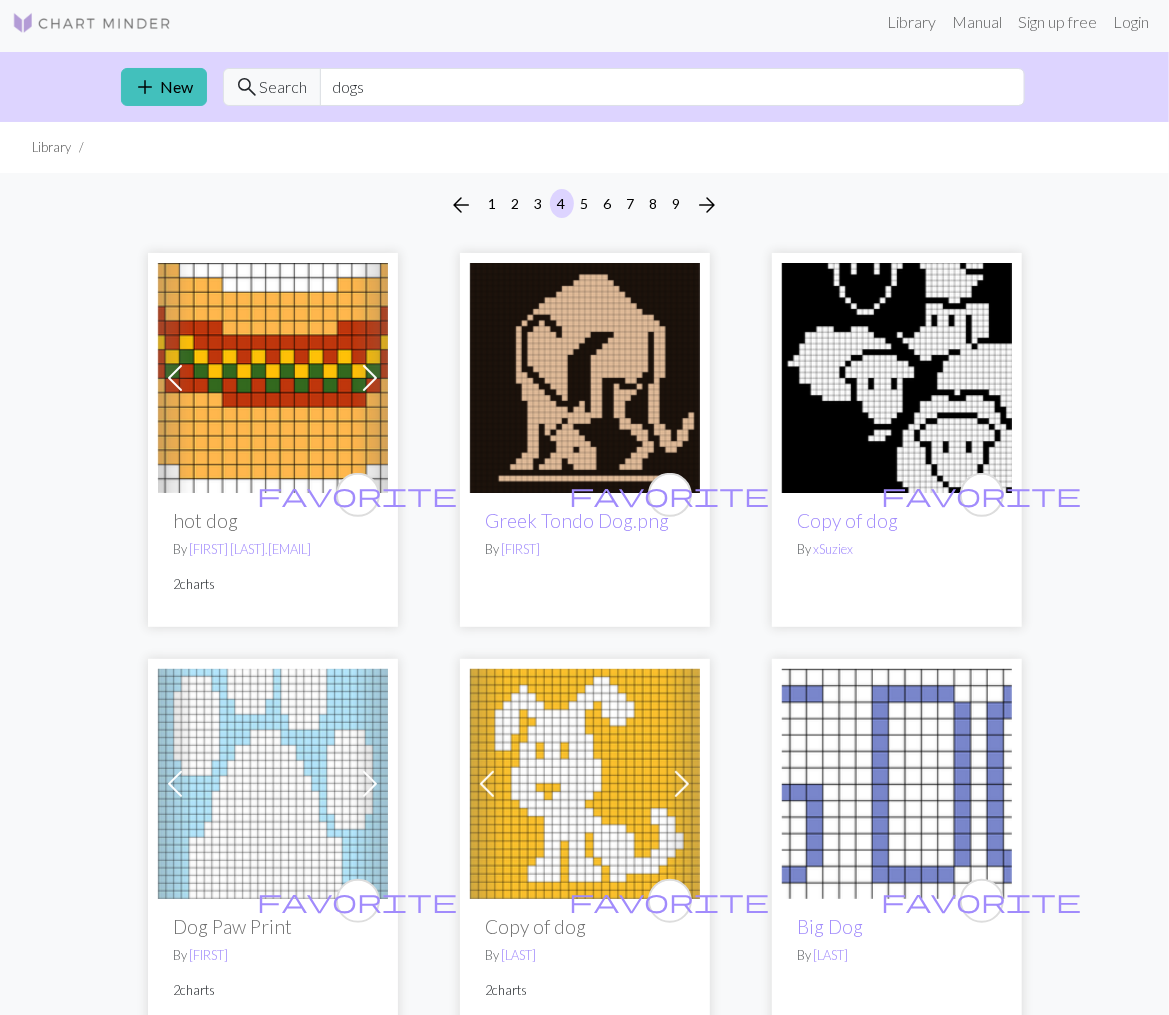 click at bounding box center [897, 378] 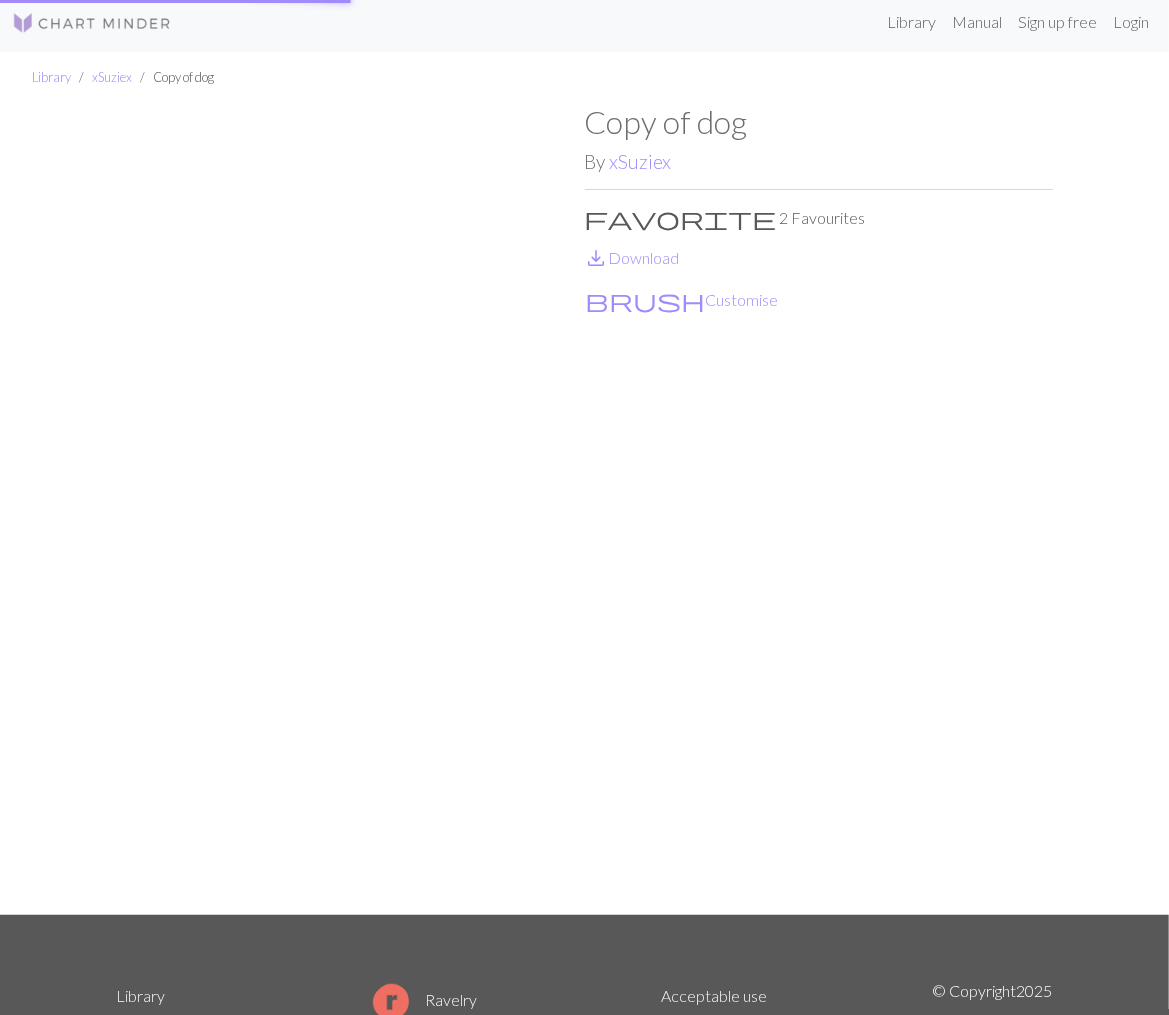 scroll, scrollTop: 0, scrollLeft: 0, axis: both 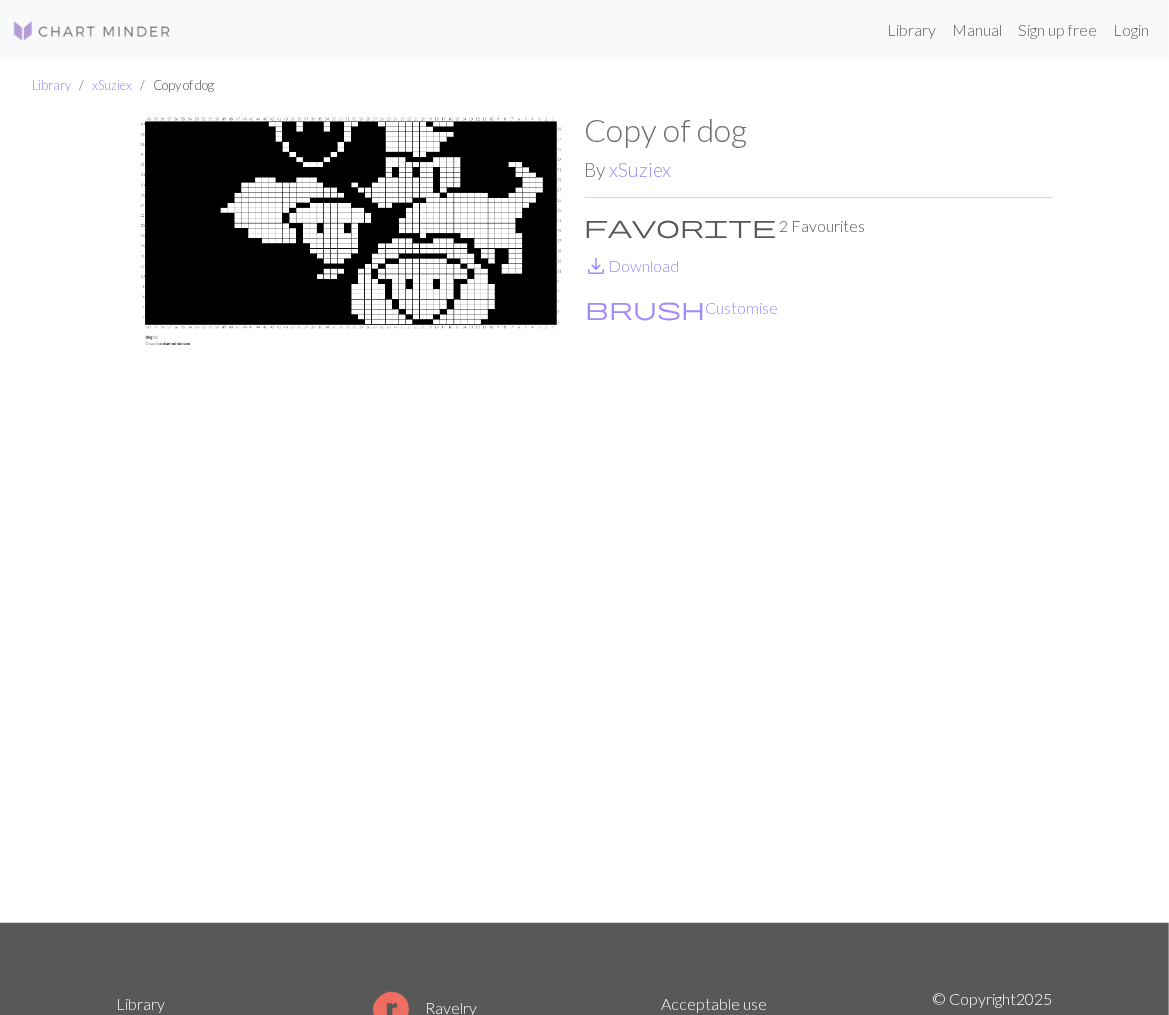 click at bounding box center (351, 517) 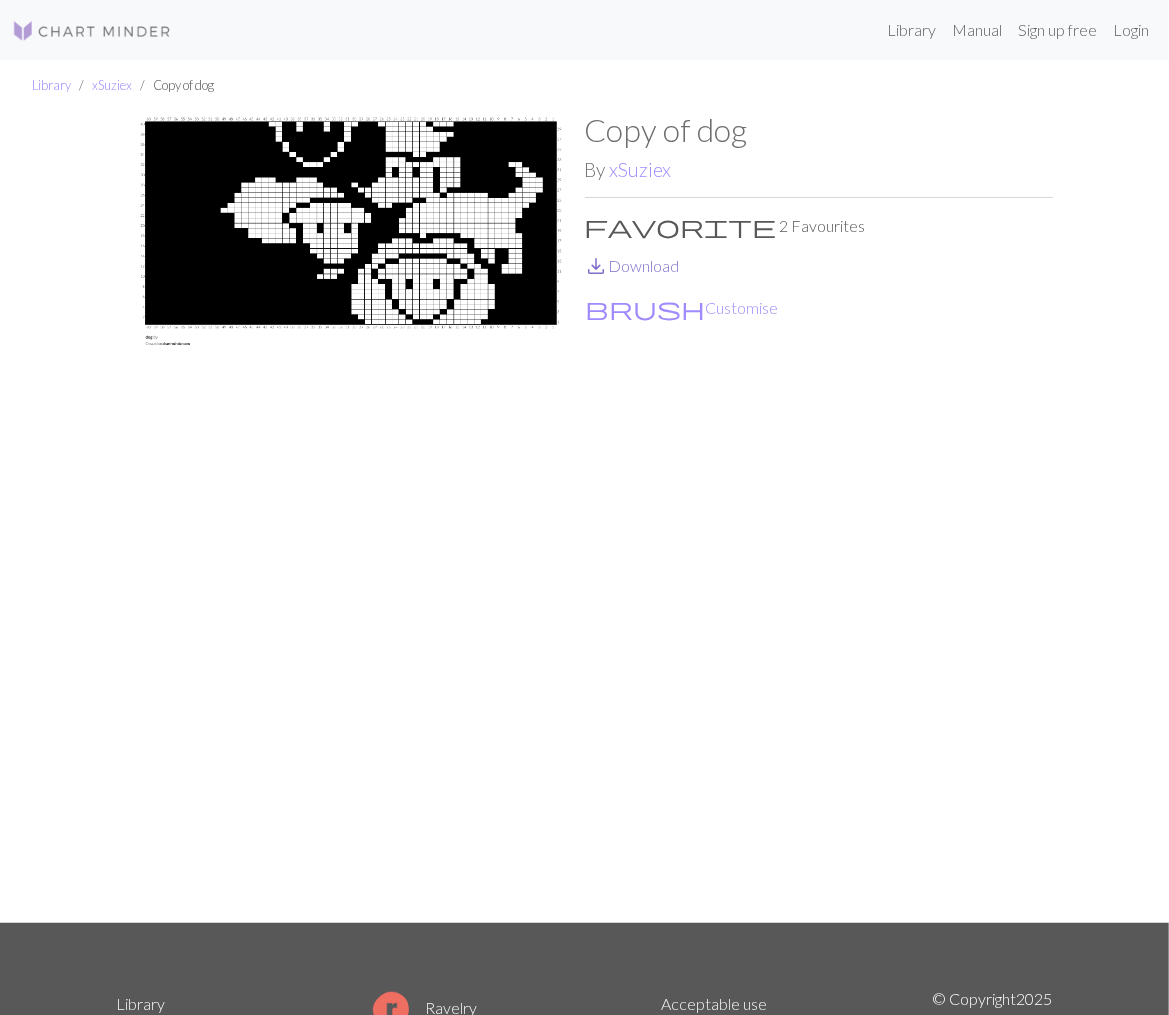 click on "save_alt  Download" at bounding box center [632, 265] 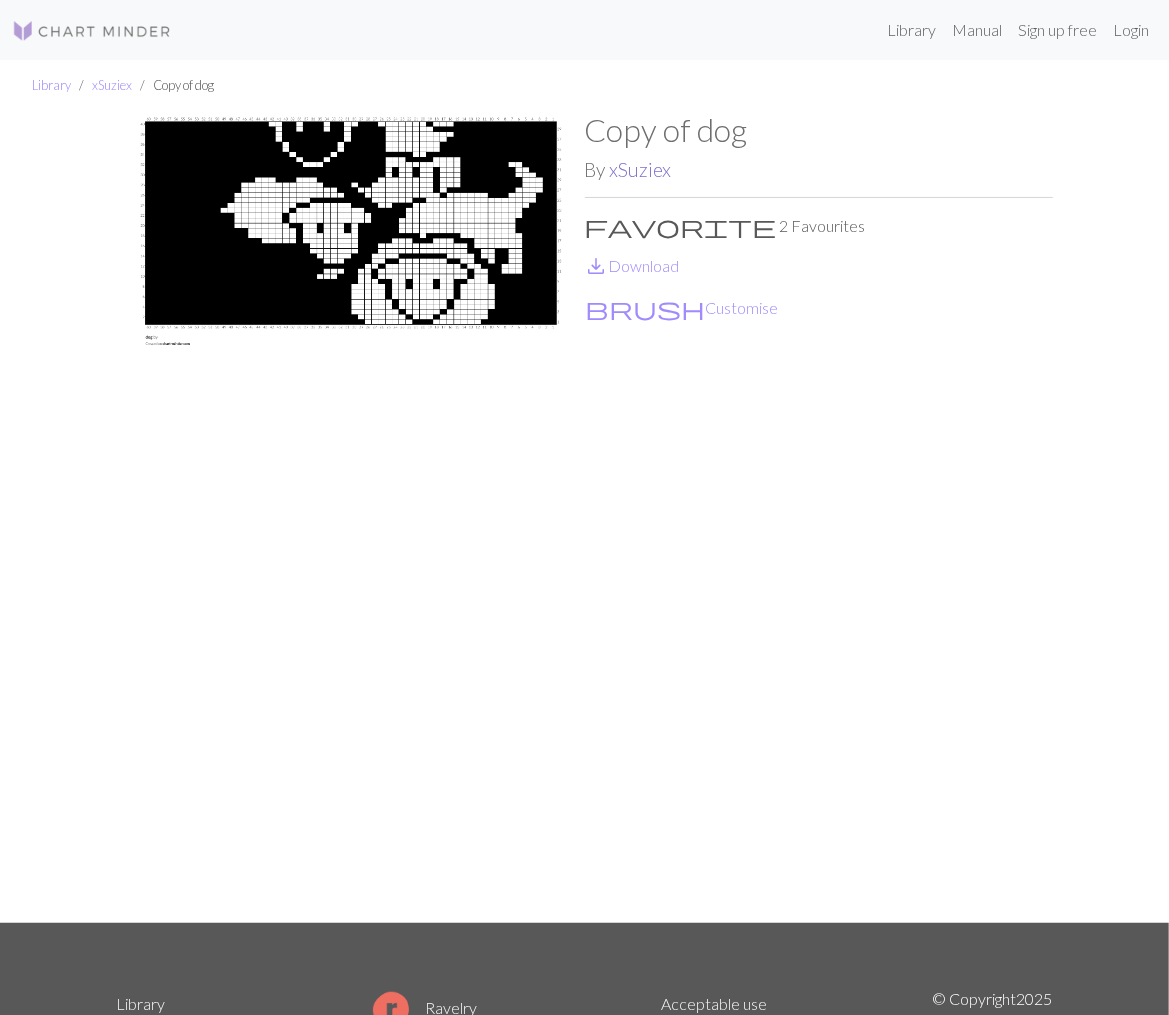 click on "xSuziex" at bounding box center (641, 169) 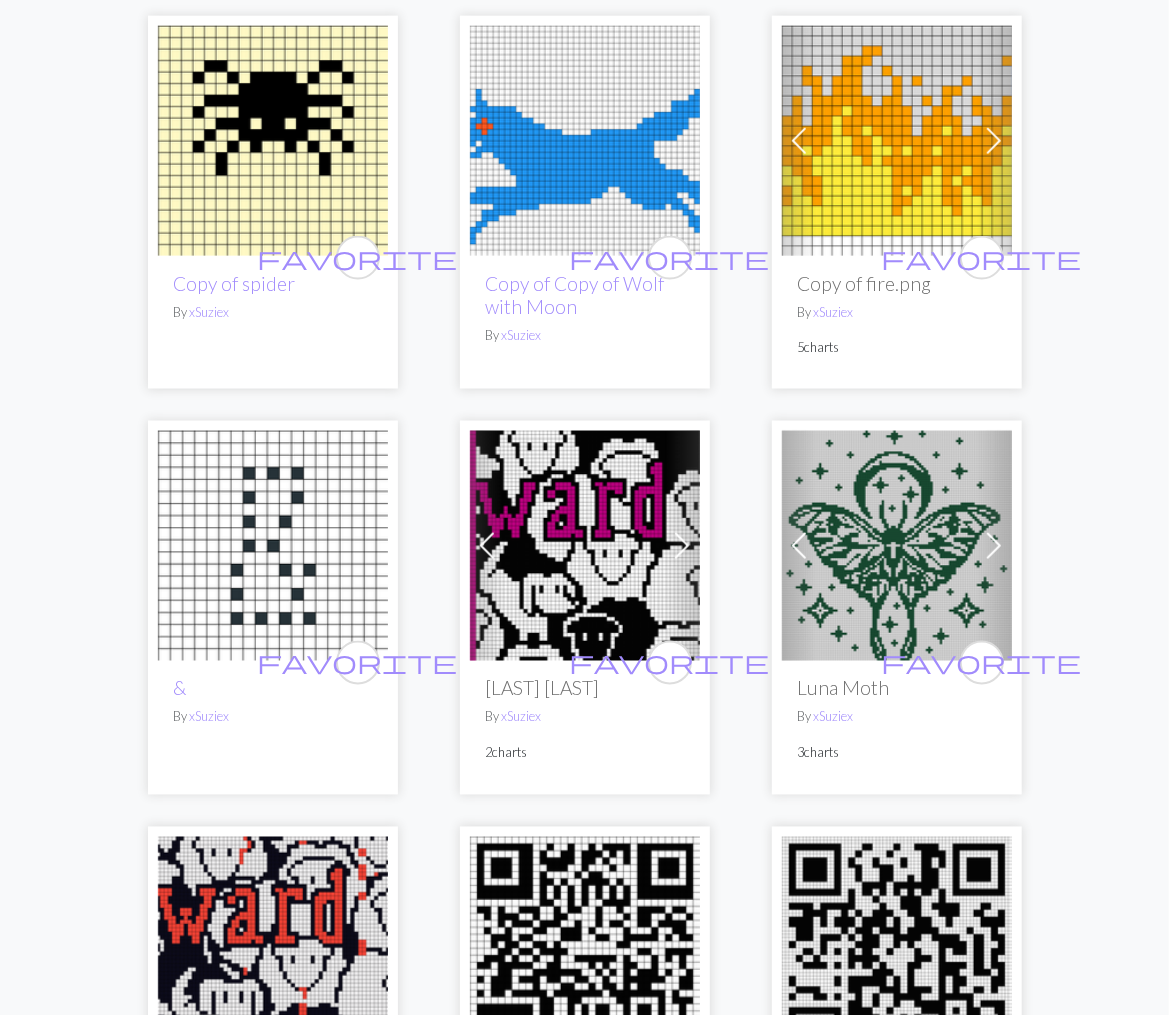 scroll, scrollTop: 1216, scrollLeft: 0, axis: vertical 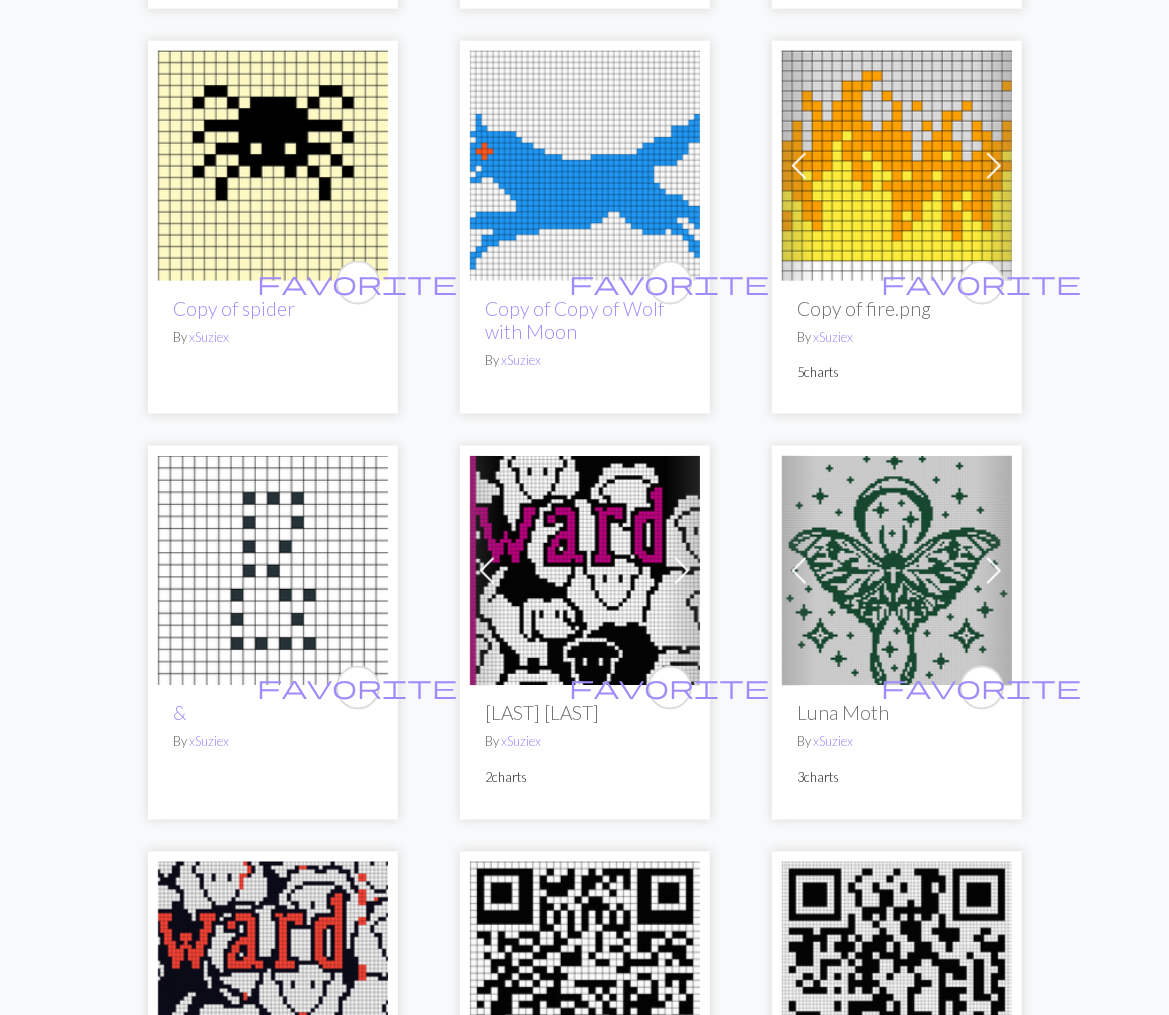 click at bounding box center [585, 571] 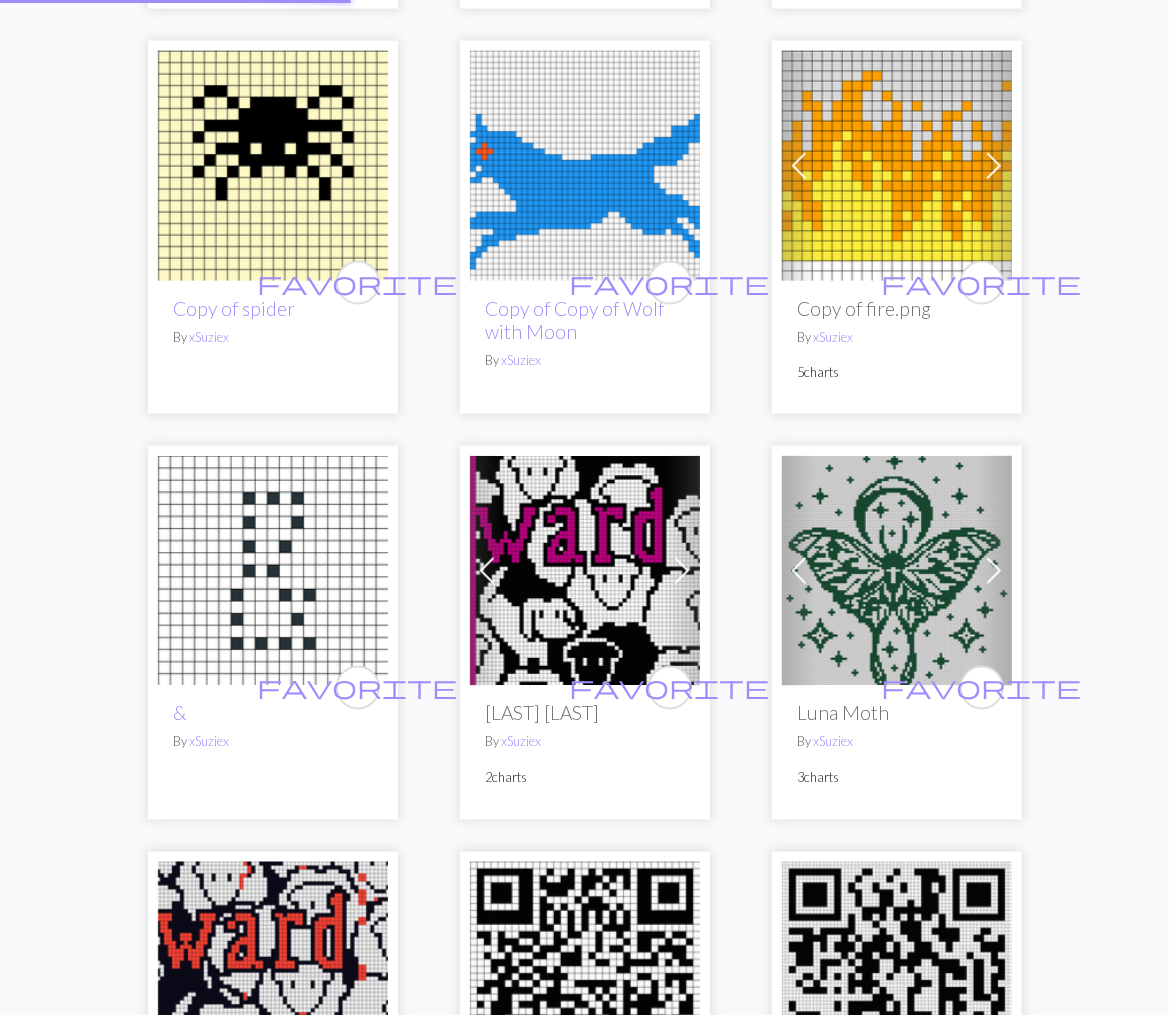 scroll, scrollTop: 0, scrollLeft: 0, axis: both 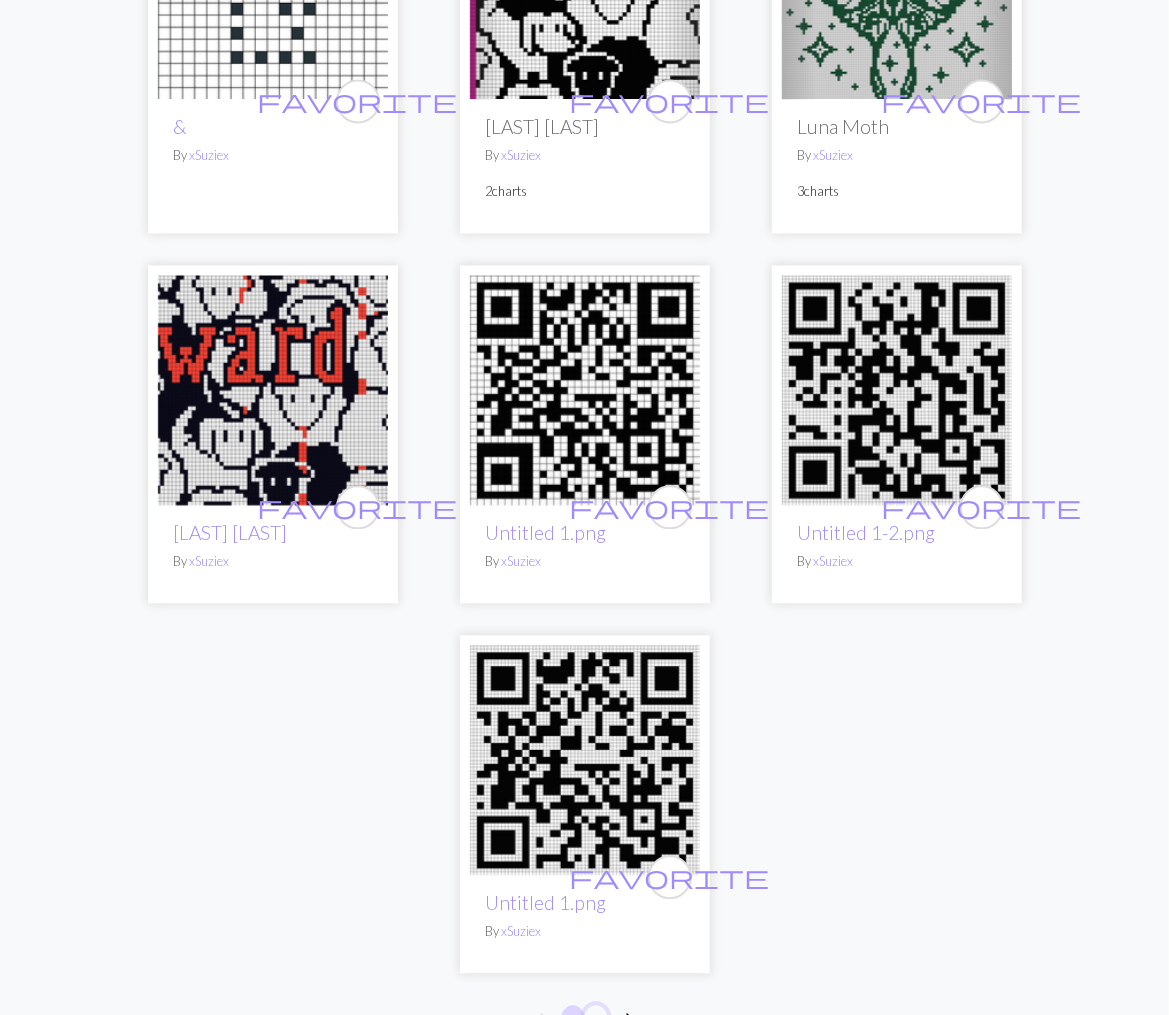 click on "2" at bounding box center (596, 1019) 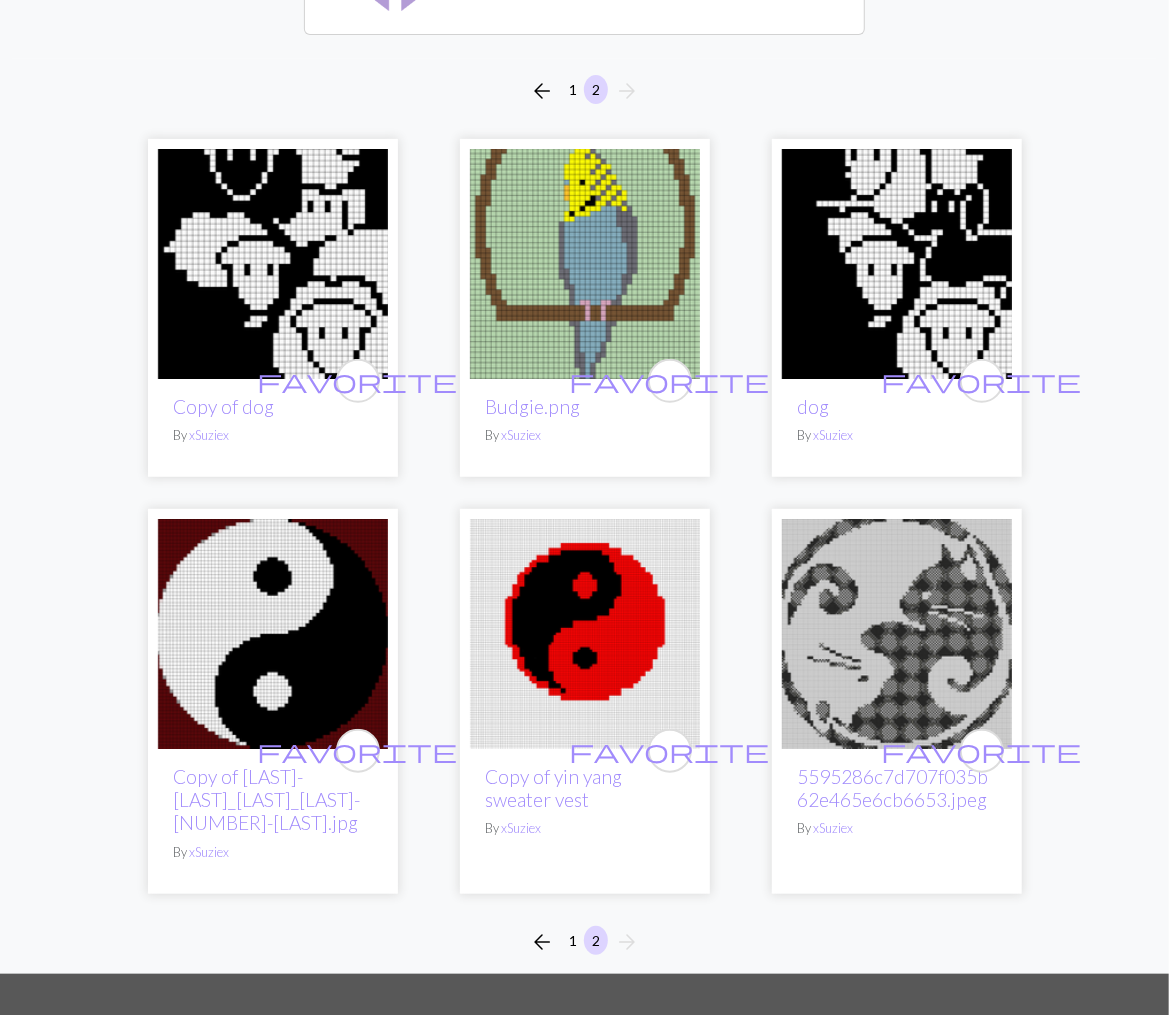 scroll, scrollTop: 317, scrollLeft: 0, axis: vertical 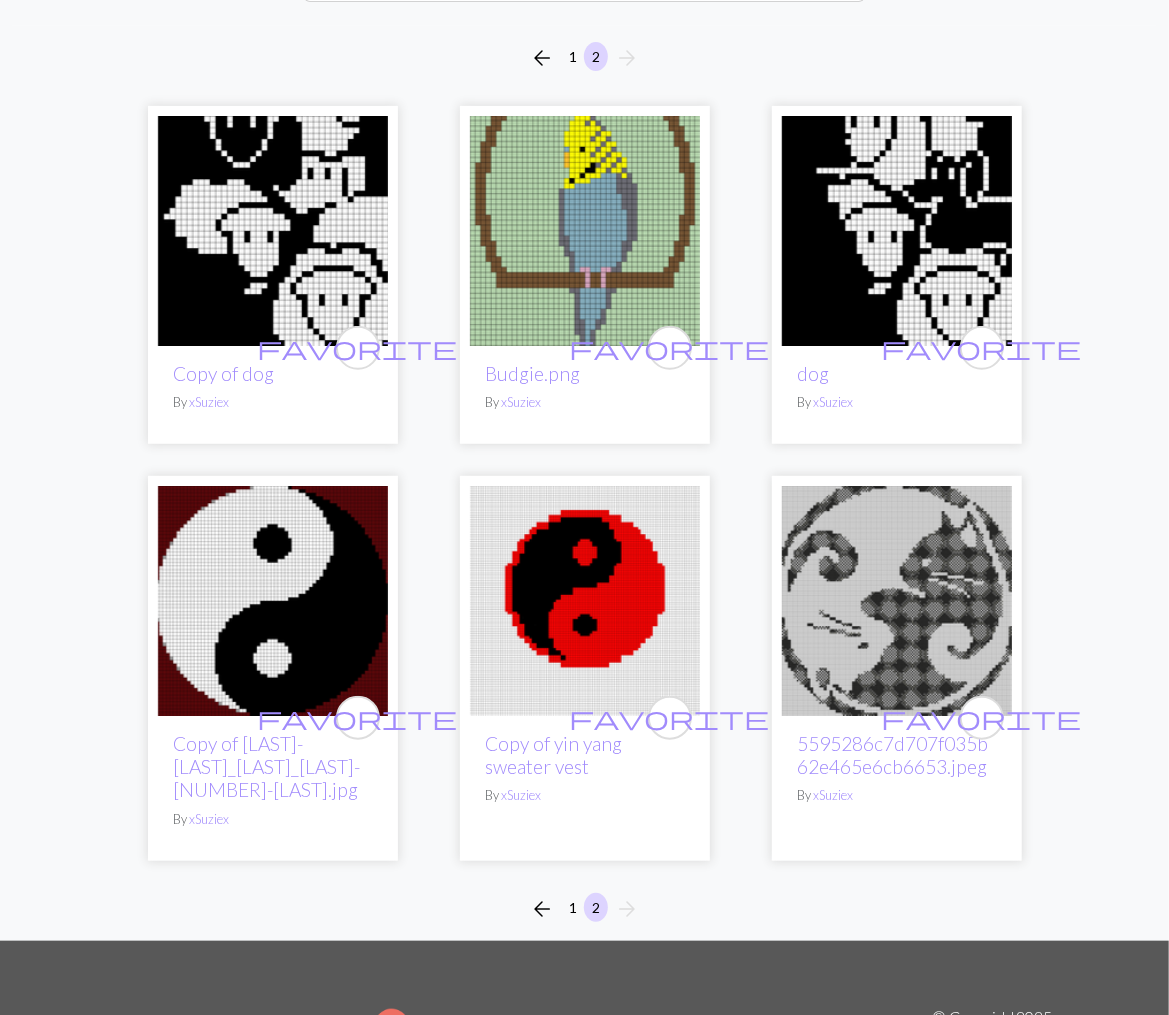 click at bounding box center (897, 231) 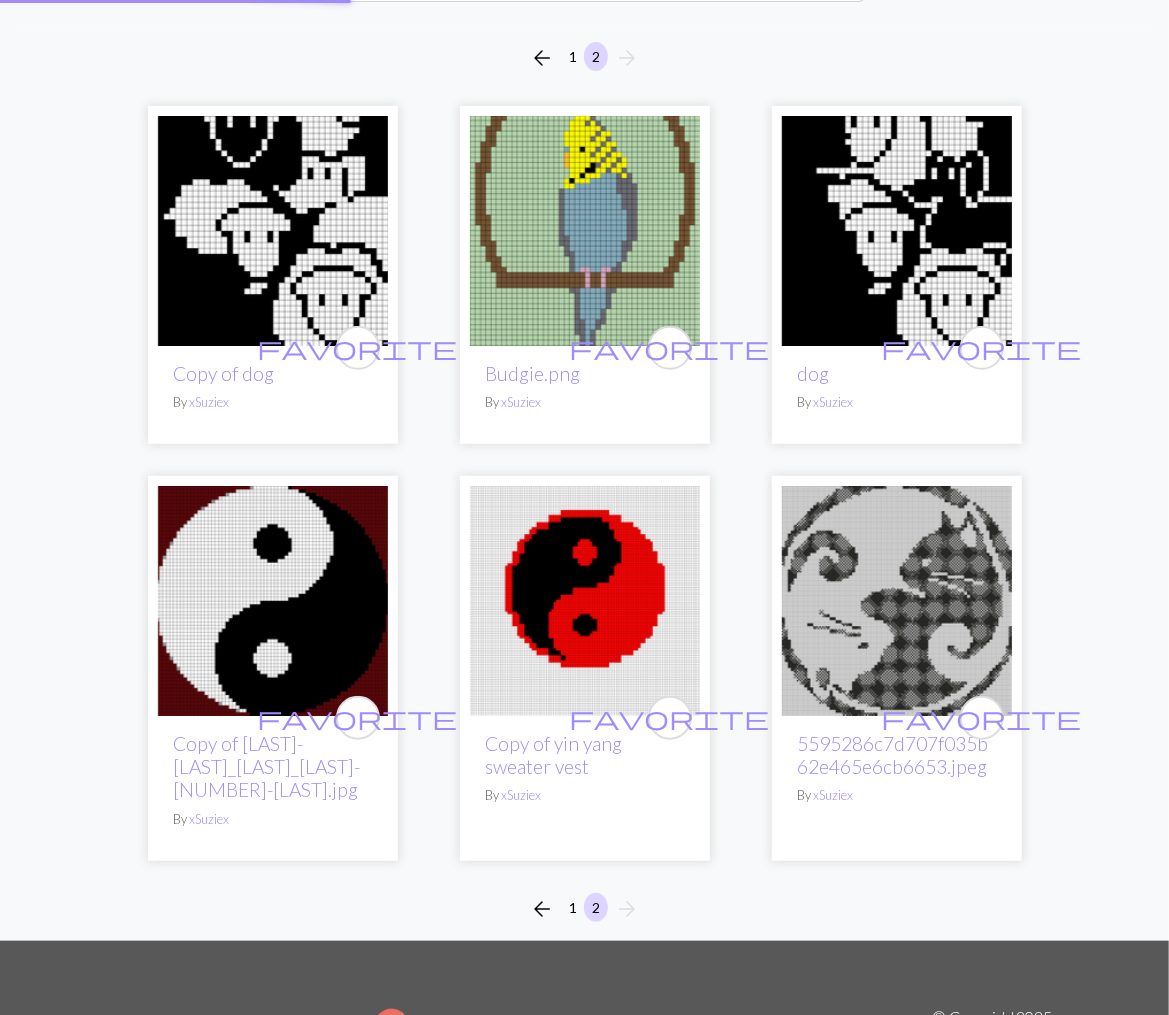 scroll, scrollTop: 0, scrollLeft: 0, axis: both 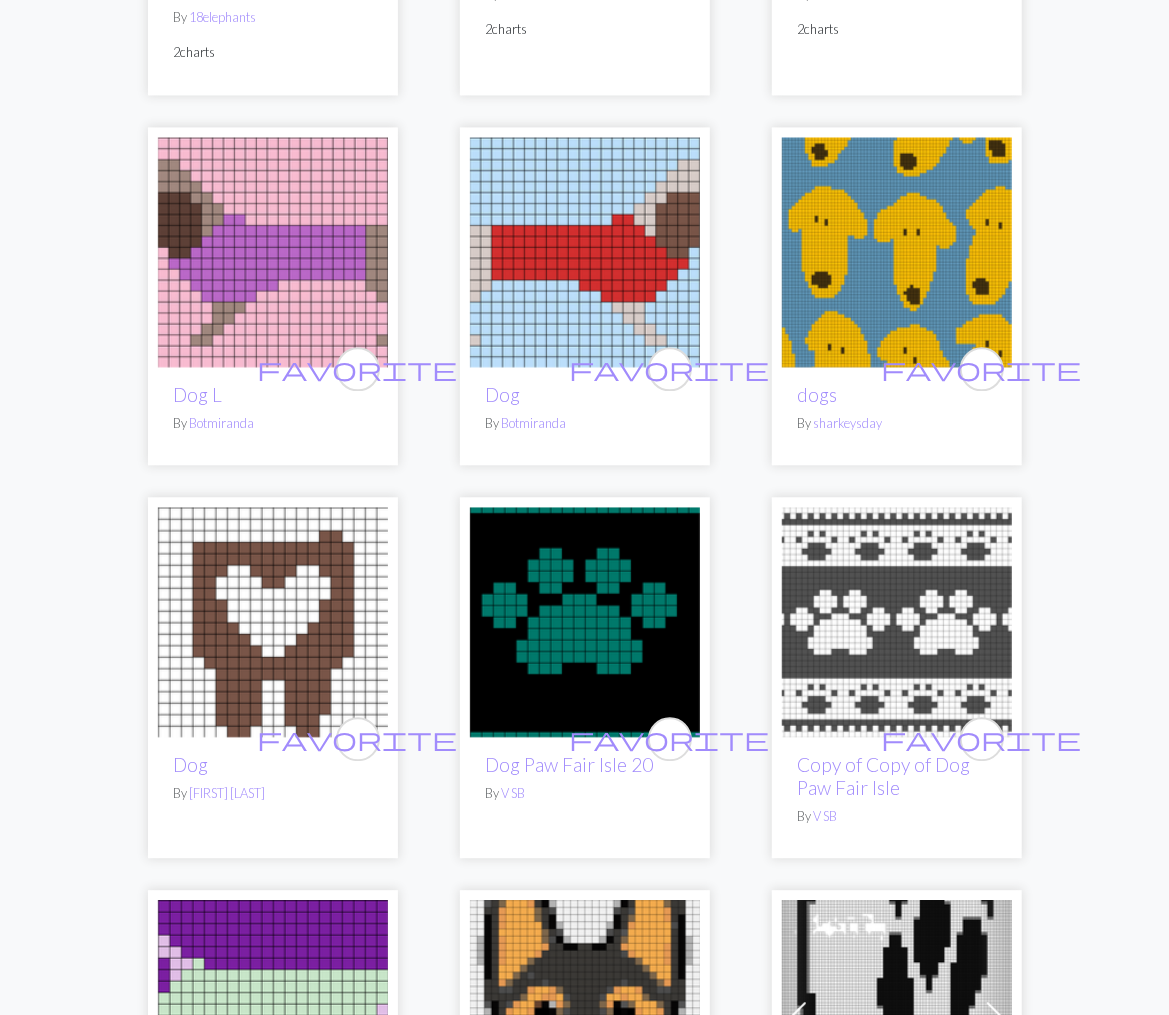 click on "5" at bounding box center (585, 1715) 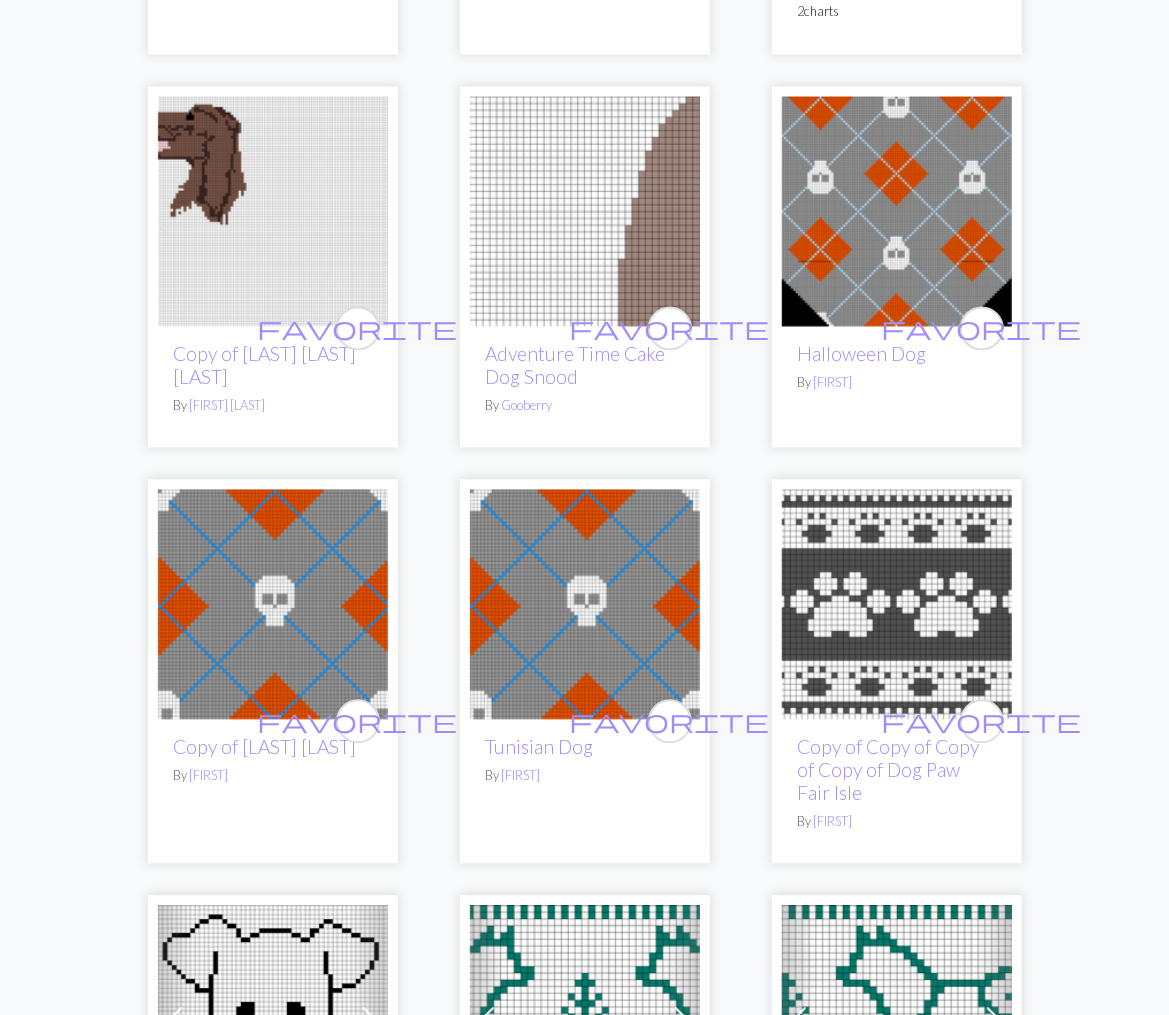 scroll, scrollTop: 5643, scrollLeft: 0, axis: vertical 